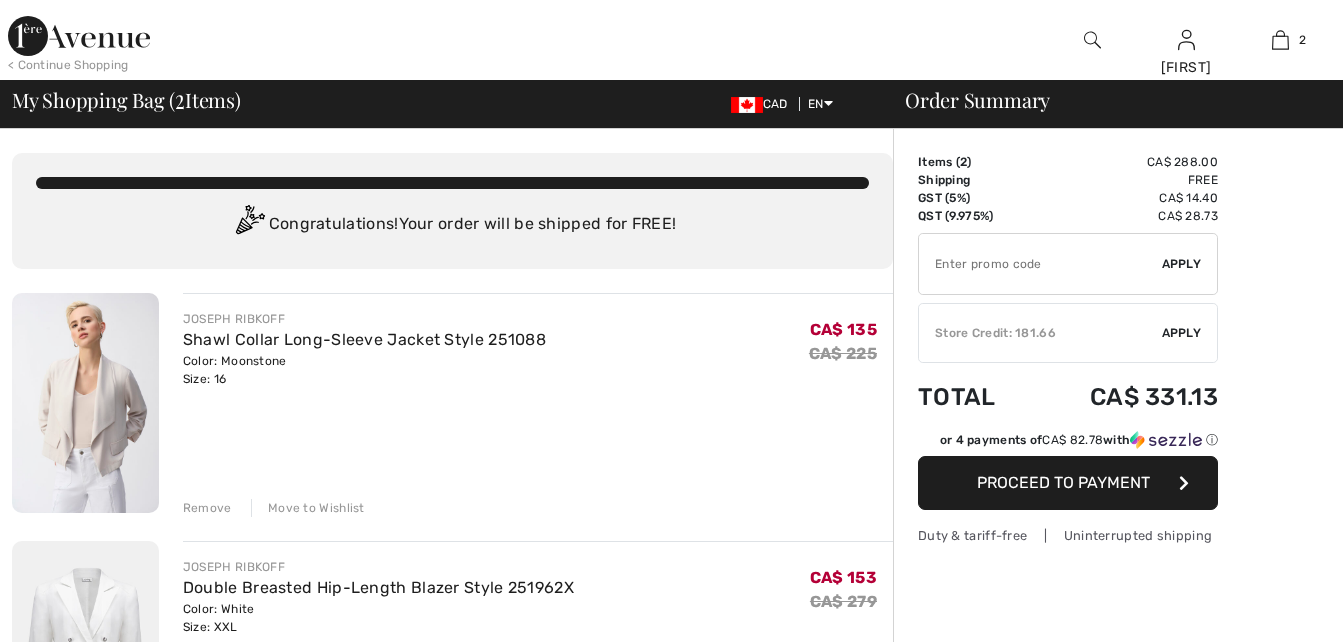 scroll, scrollTop: 0, scrollLeft: 0, axis: both 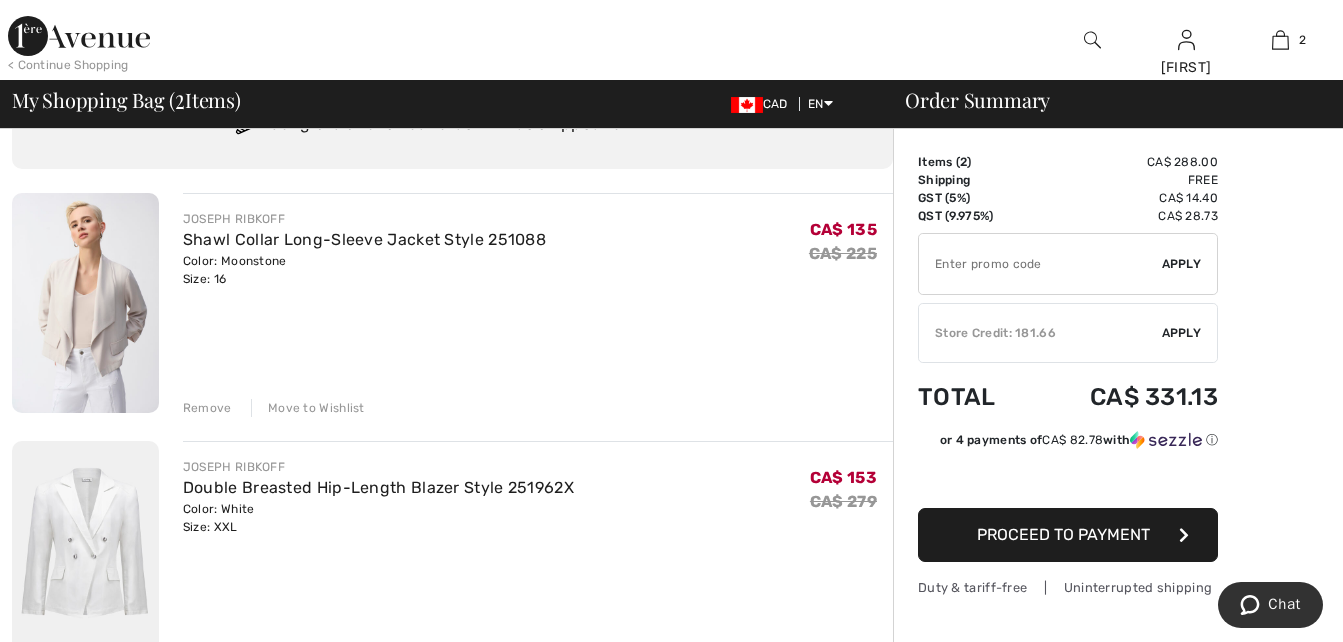 click on "Apply" at bounding box center (1182, 333) 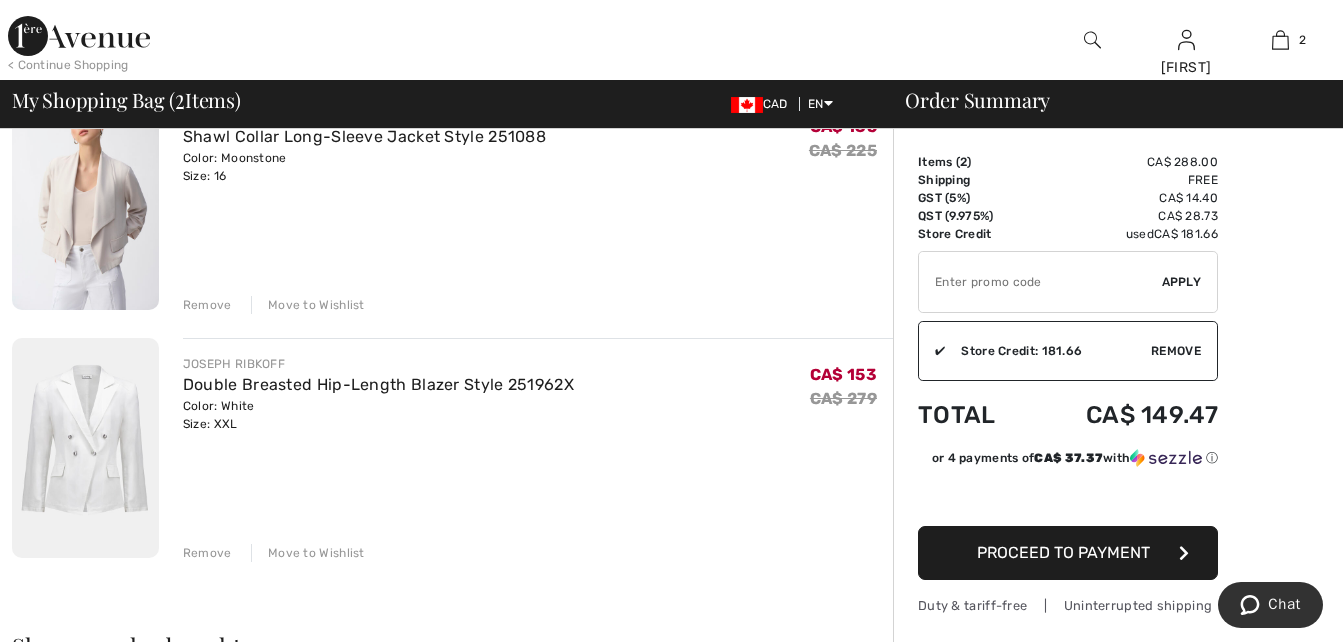 scroll, scrollTop: 100, scrollLeft: 0, axis: vertical 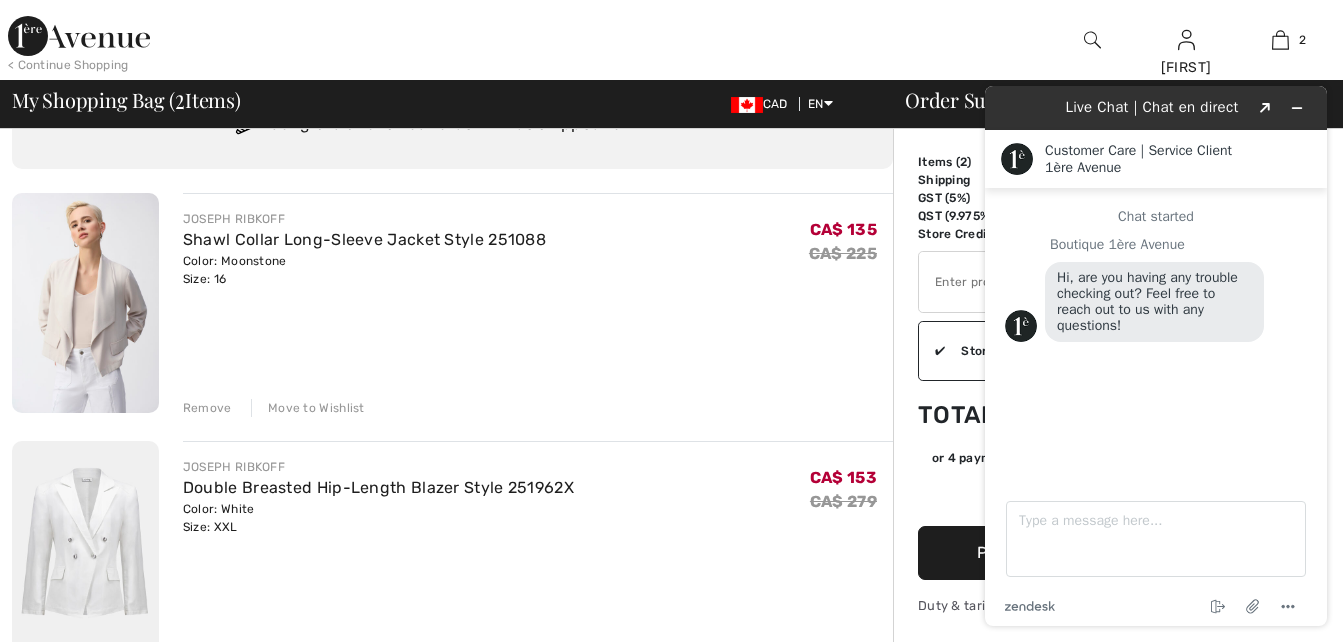 click on "JOSEPH RIBKOFF
Shawl Collar Long-Sleeve Jacket Style 251088
Color: Moonstone
Size: 16
Final Sale
CA$ 135
CA$ 225
CA$ 135
CA$ 225" at bounding box center (538, 249) 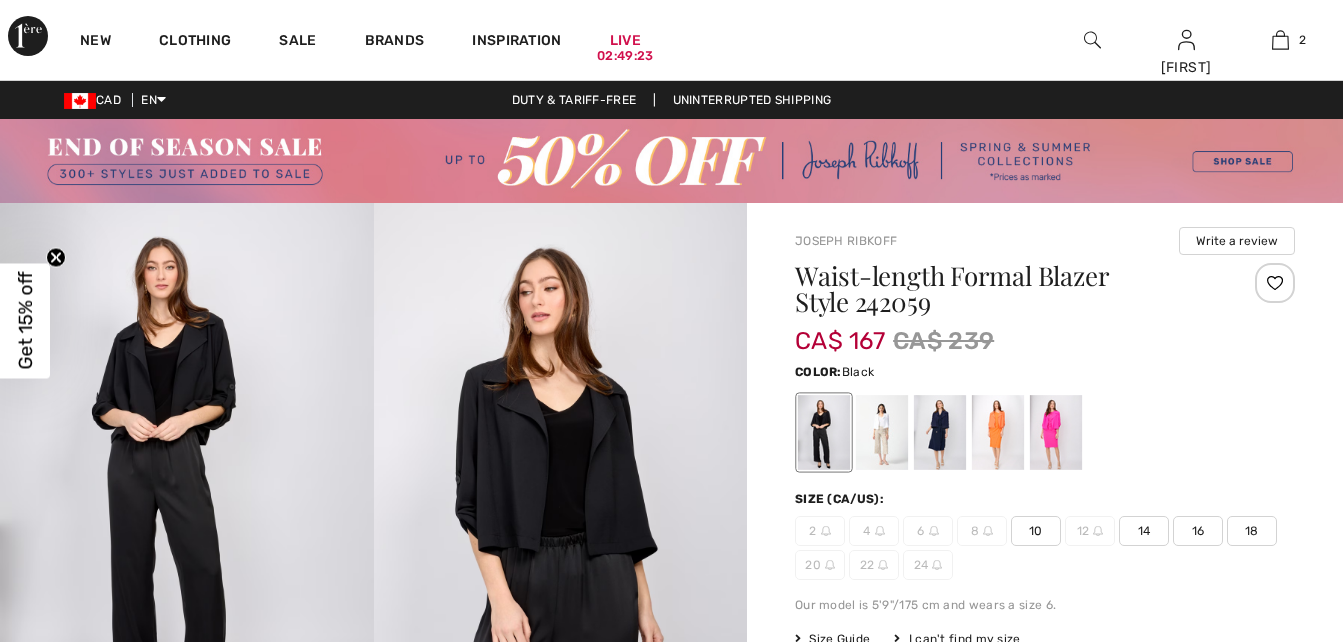 scroll, scrollTop: 64, scrollLeft: 0, axis: vertical 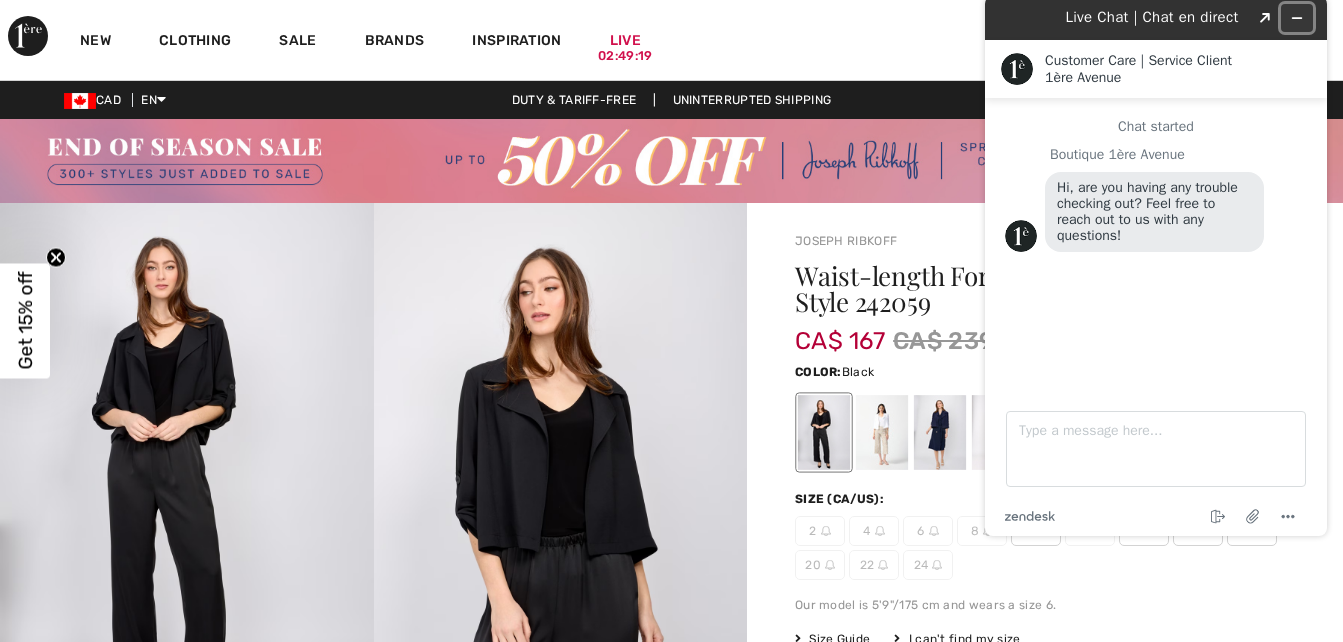 click 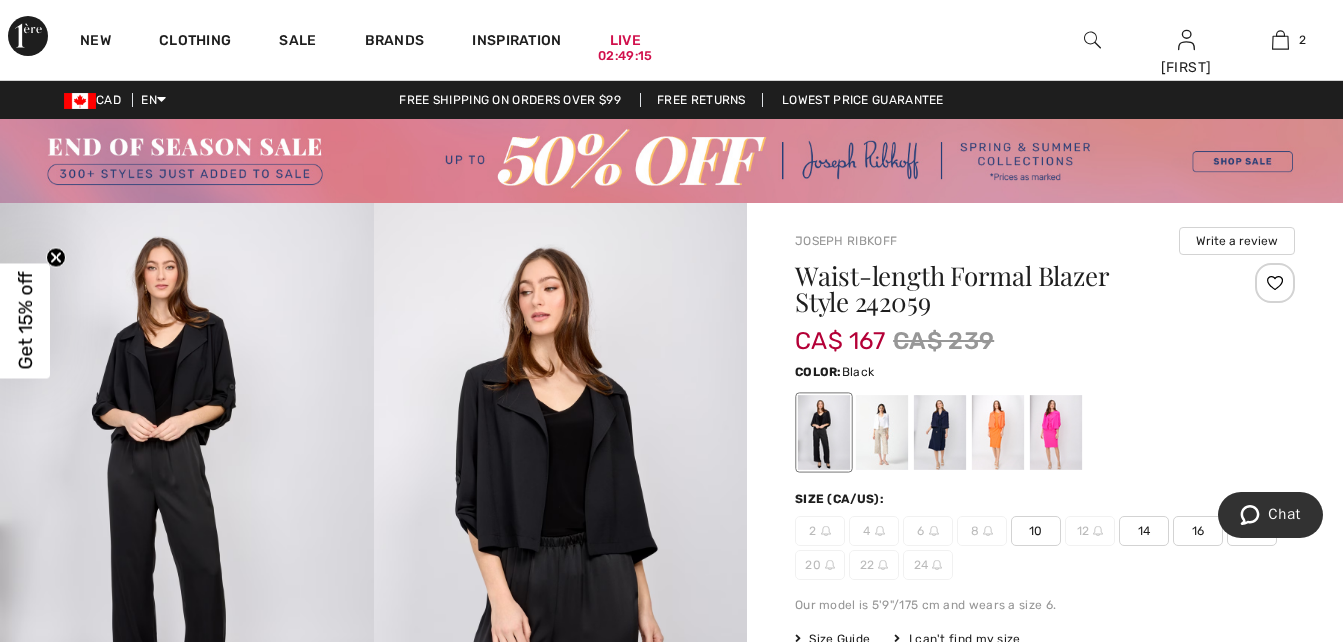 click on "16" at bounding box center [1198, 531] 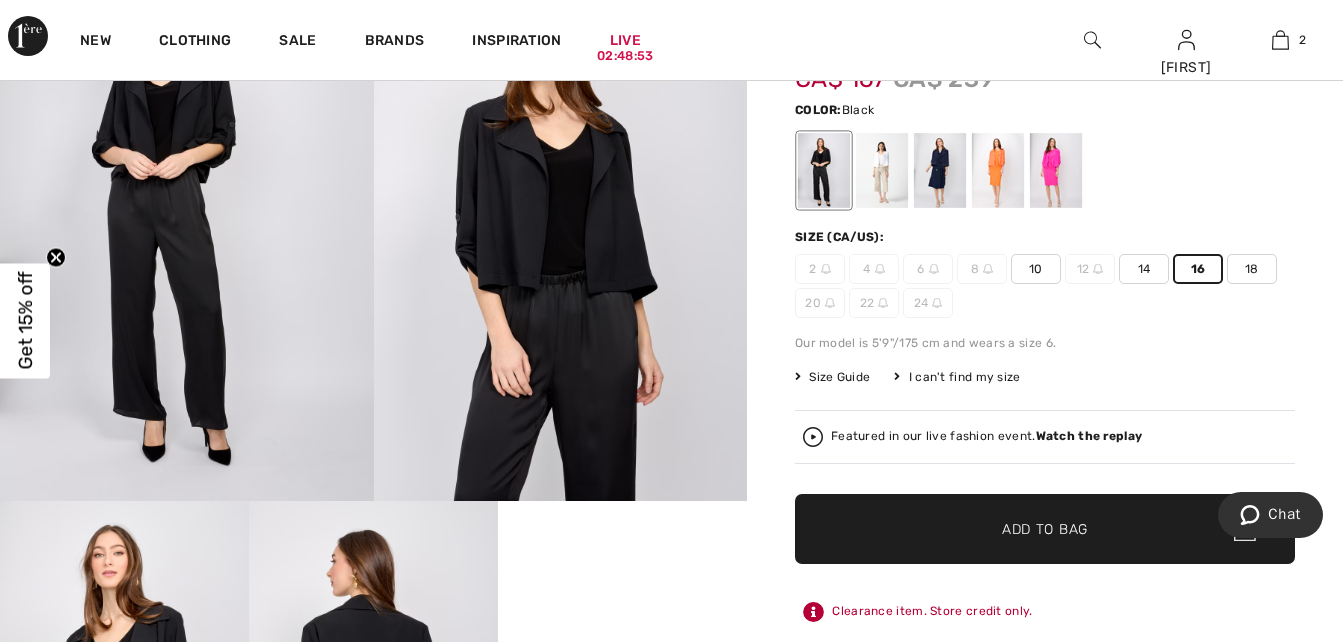 scroll, scrollTop: 200, scrollLeft: 0, axis: vertical 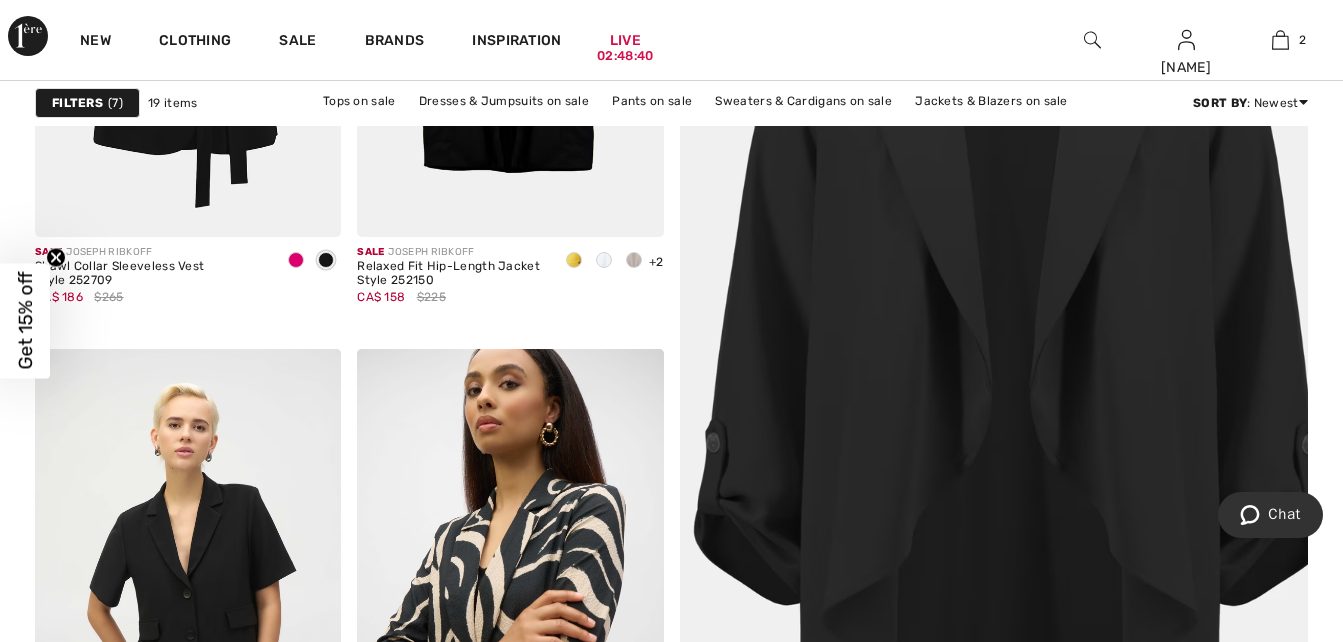 click at bounding box center (994, 343) 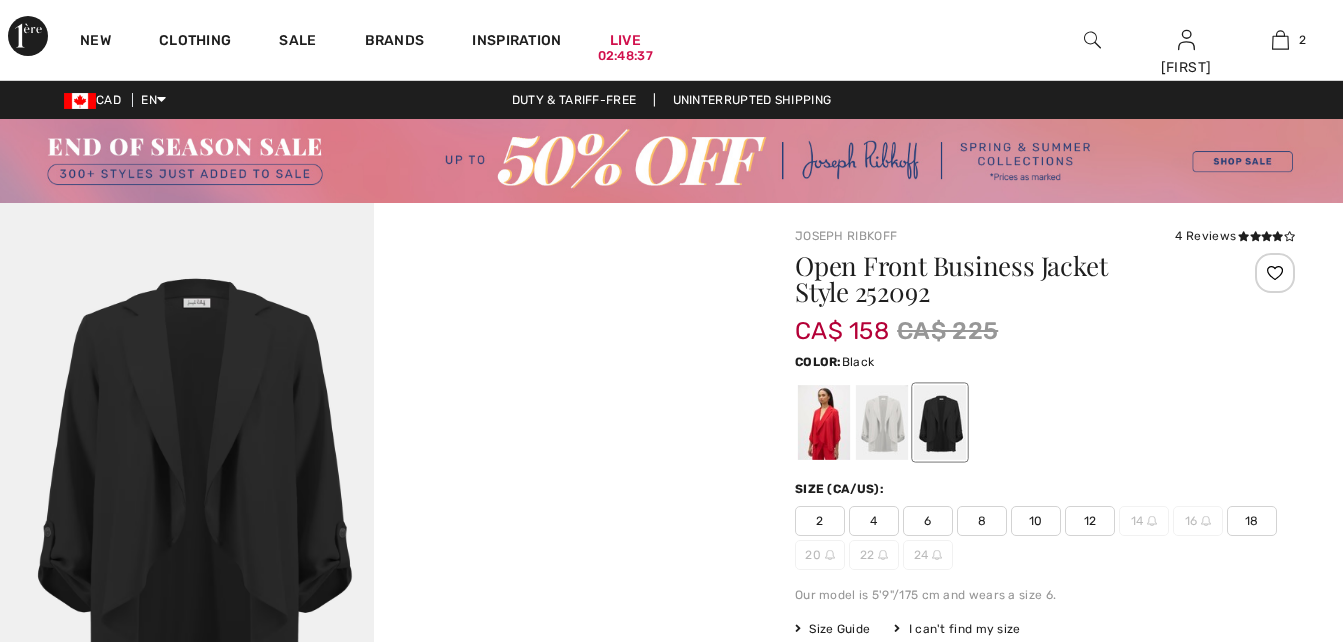 scroll, scrollTop: 0, scrollLeft: 0, axis: both 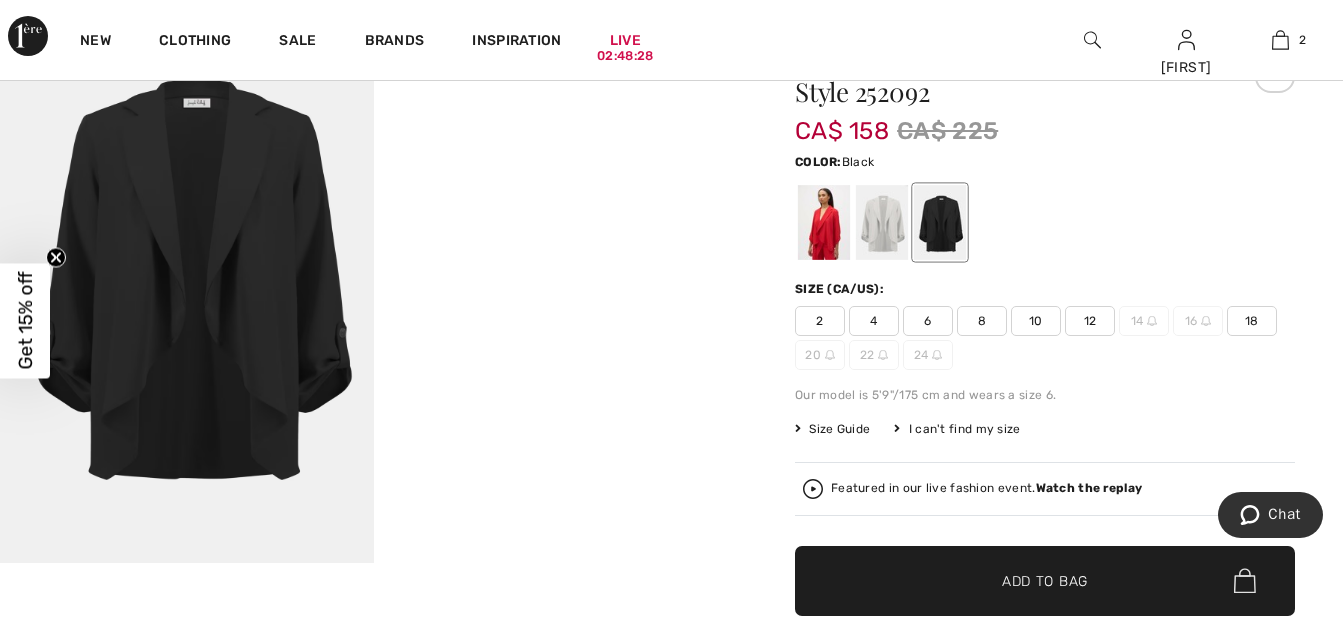 click on "Featured in our live fashion event.  Watch the replay" at bounding box center [1045, 489] 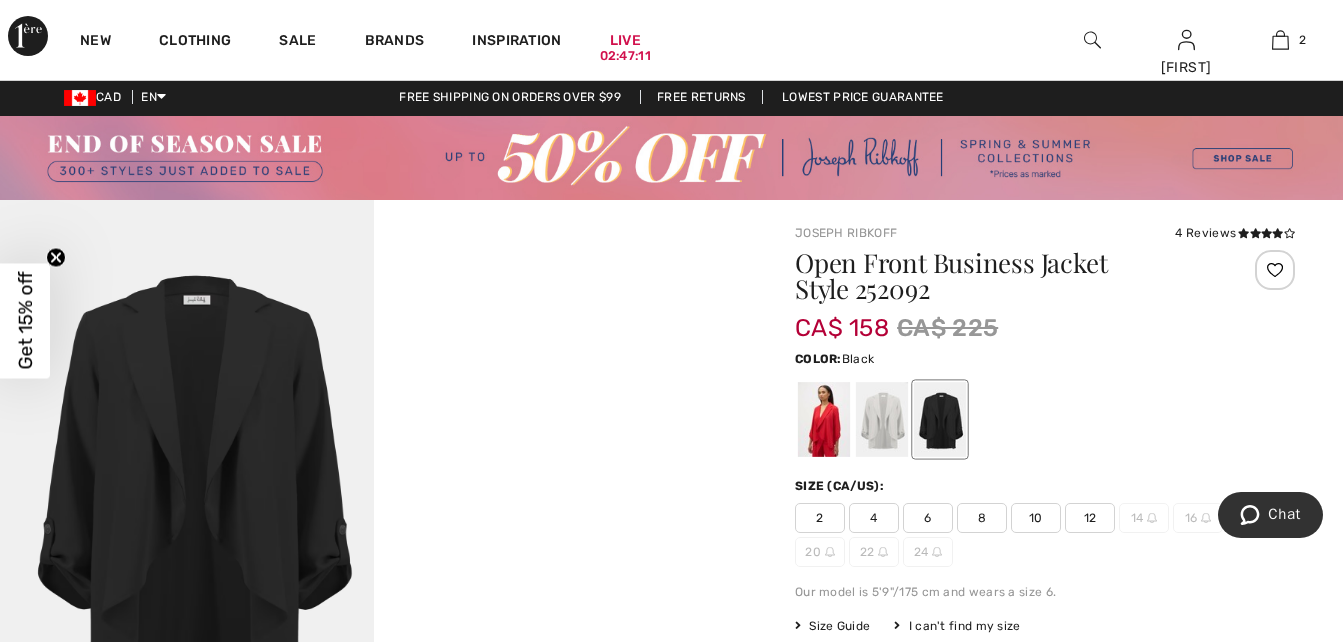 scroll, scrollTop: 0, scrollLeft: 0, axis: both 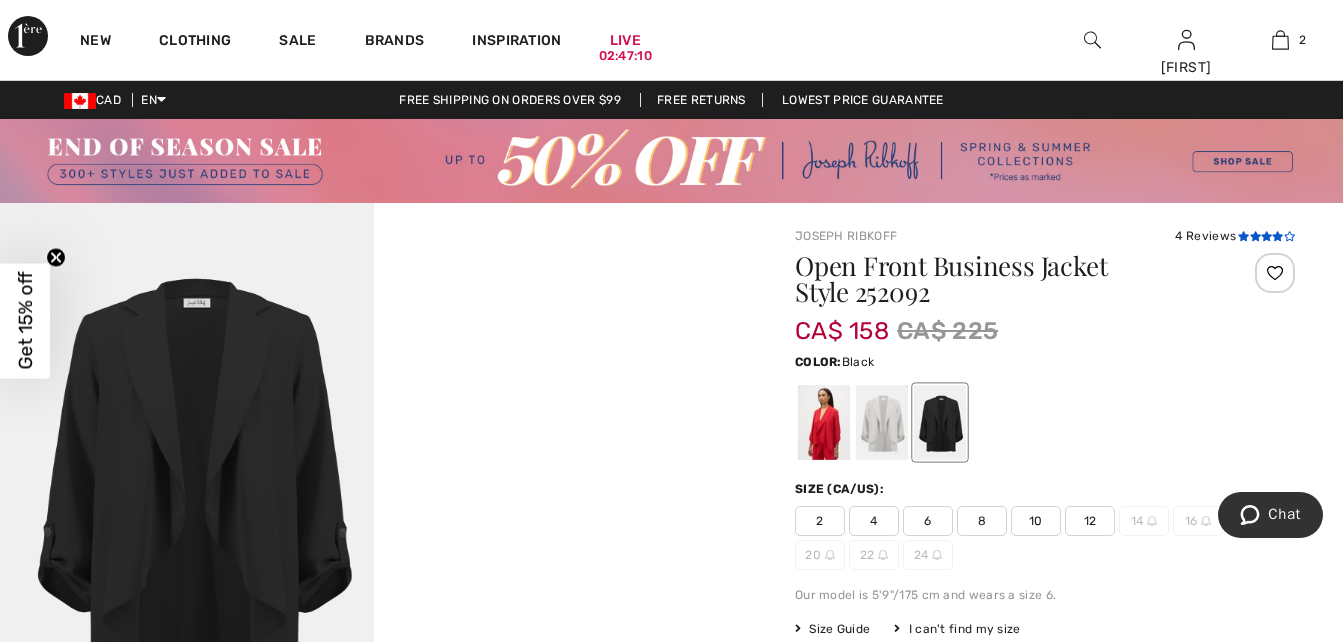 click at bounding box center (1255, 236) 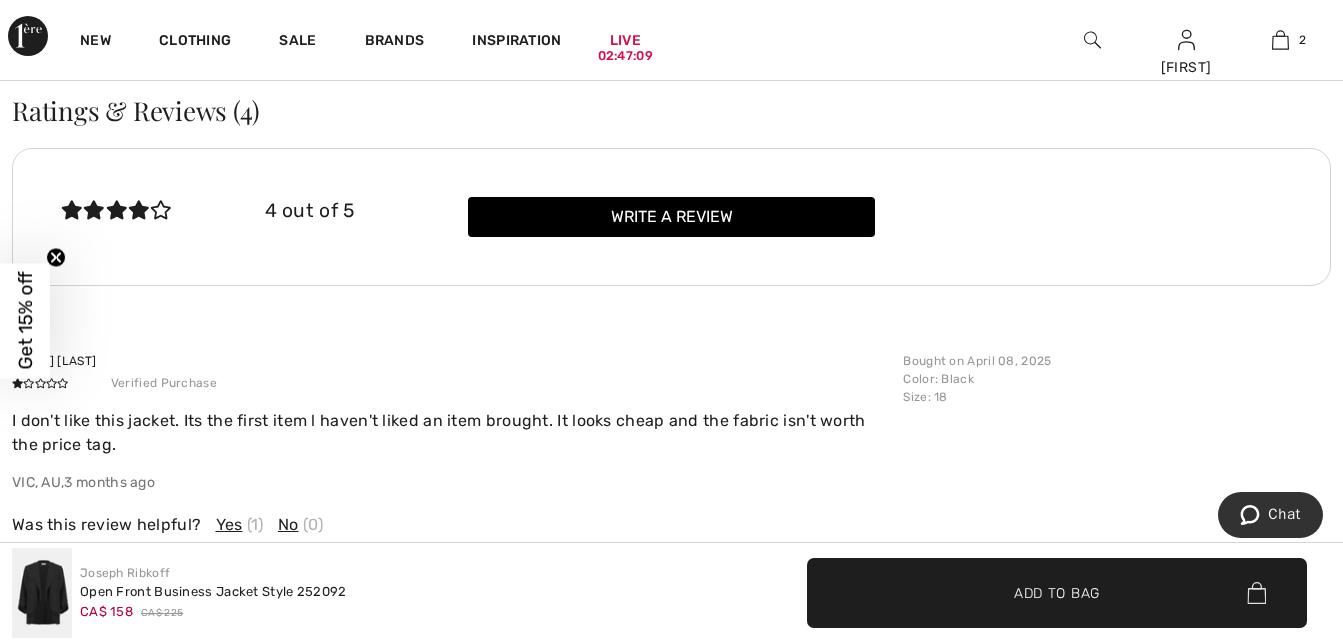 scroll, scrollTop: 3234, scrollLeft: 0, axis: vertical 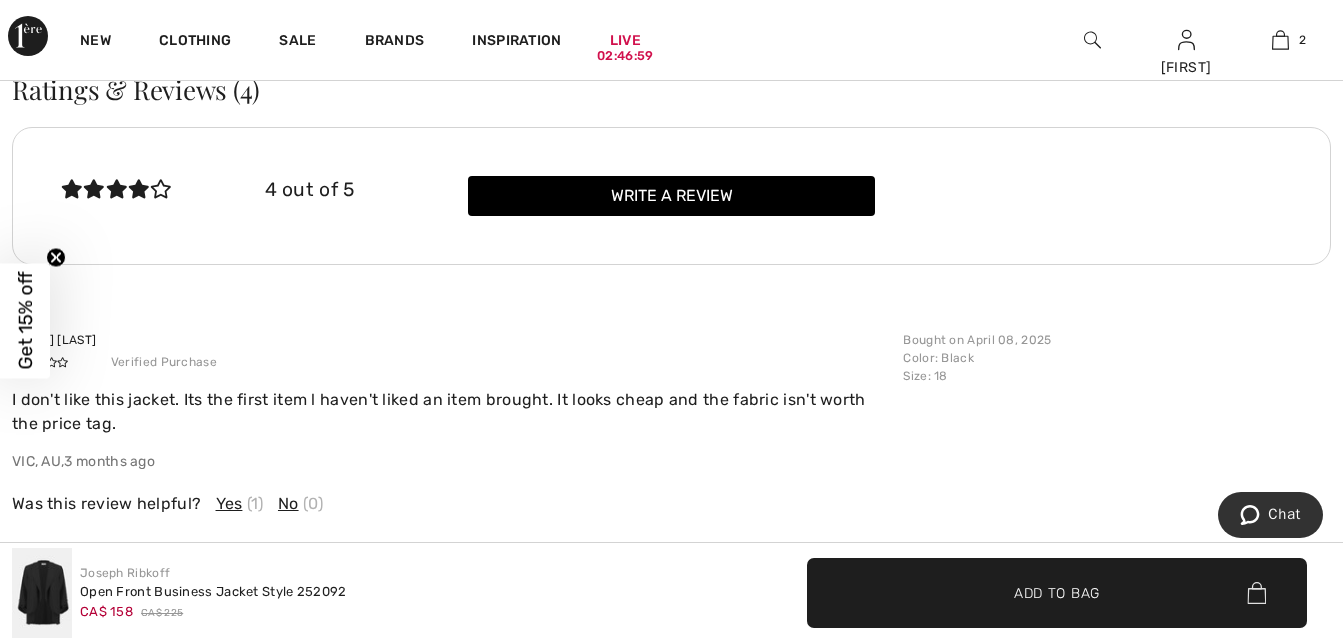 click on "Yes" at bounding box center [229, 504] 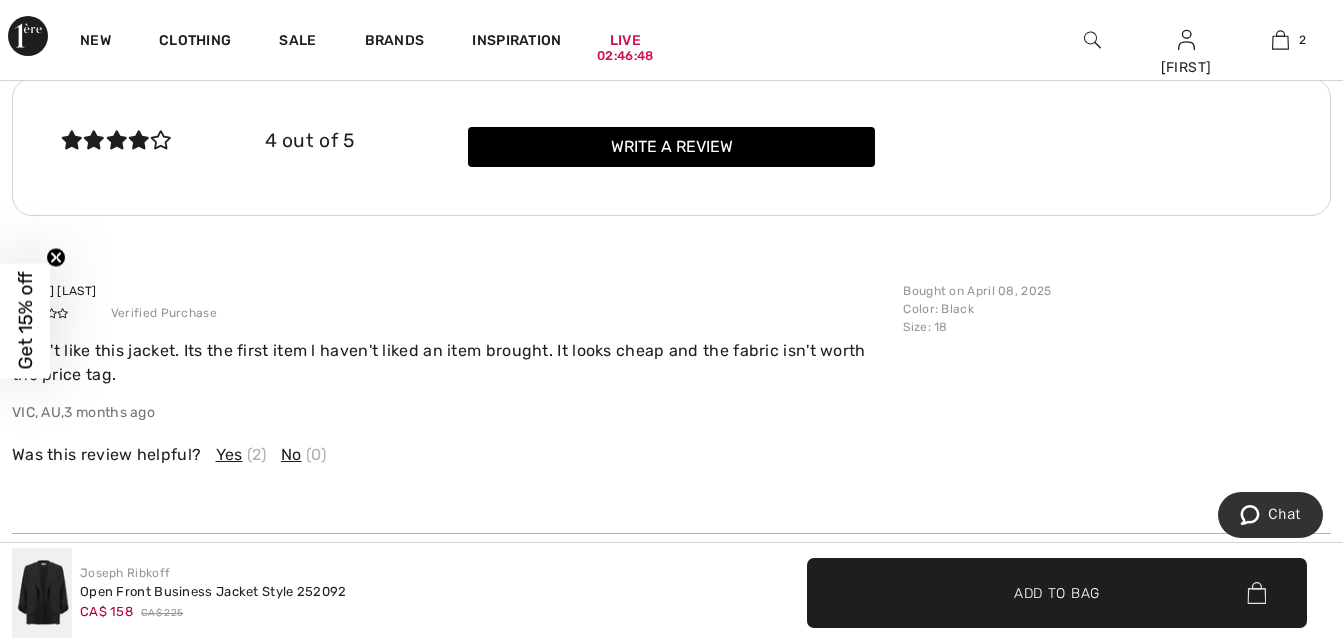 scroll, scrollTop: 3134, scrollLeft: 0, axis: vertical 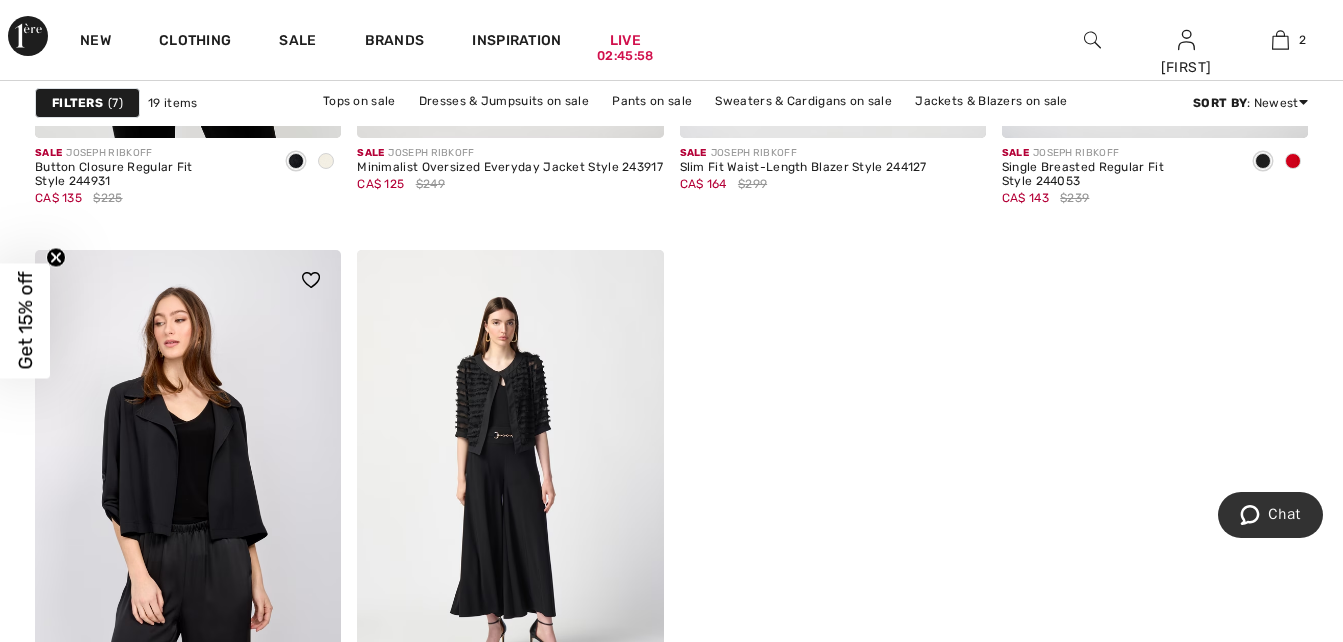 click at bounding box center [188, 479] 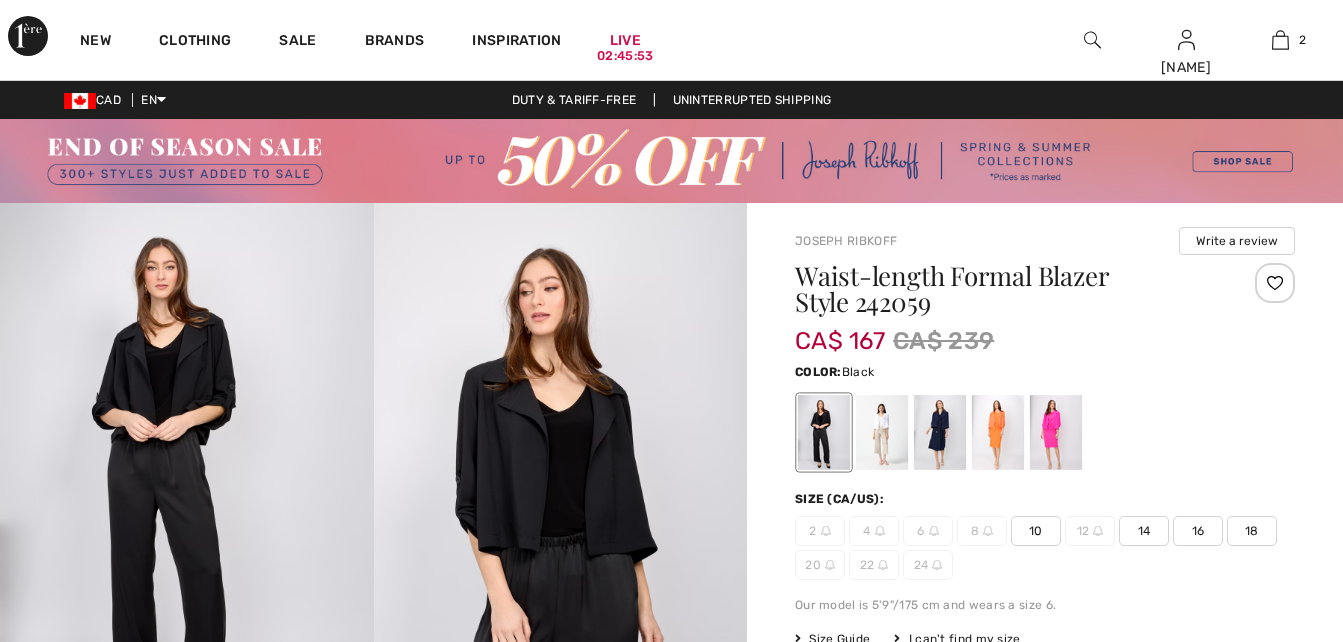 scroll, scrollTop: 0, scrollLeft: 0, axis: both 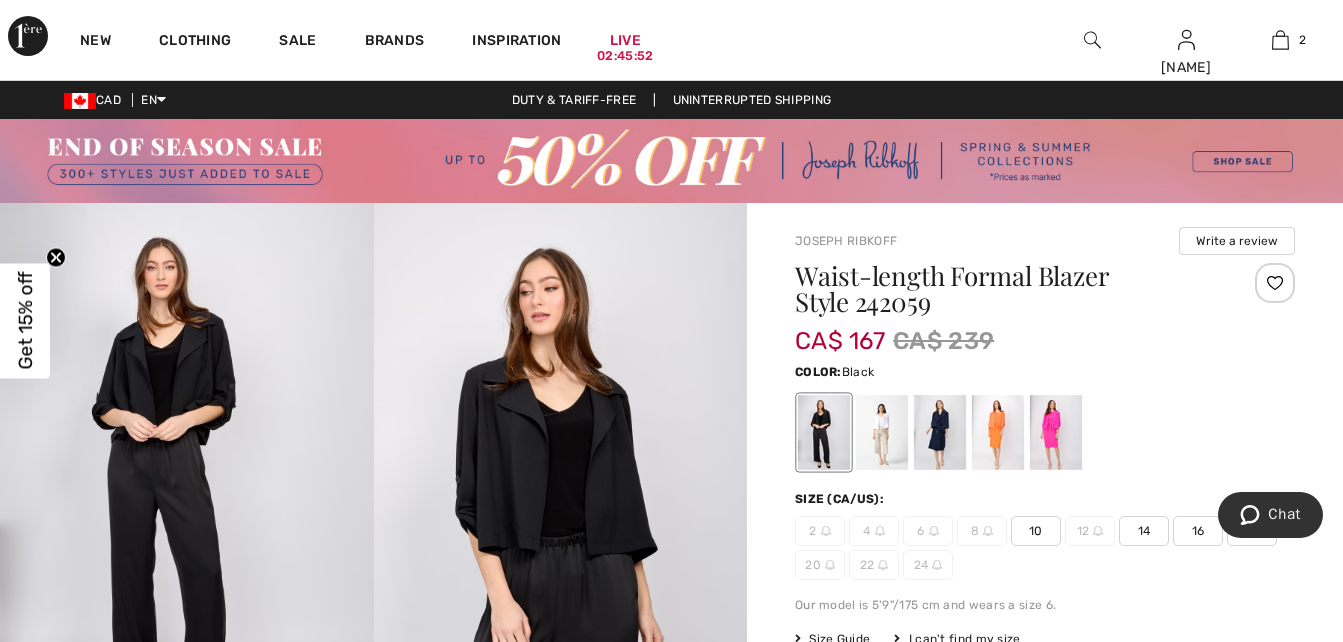 click on "16" at bounding box center [1198, 531] 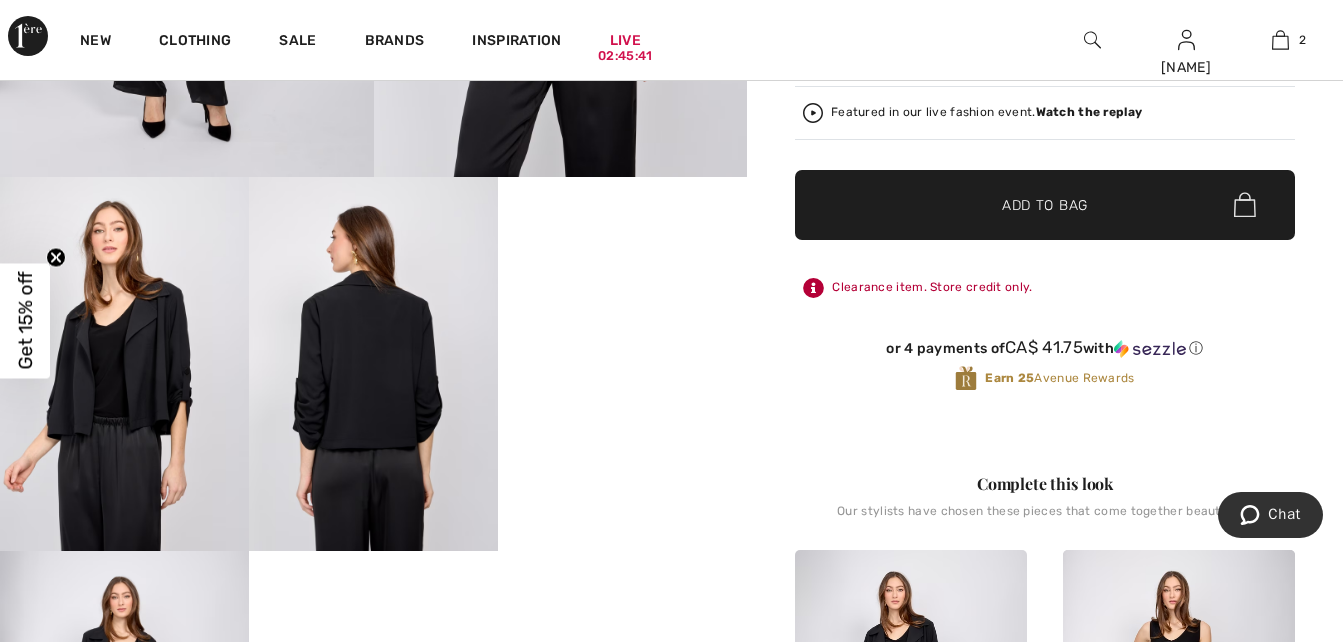 scroll, scrollTop: 700, scrollLeft: 0, axis: vertical 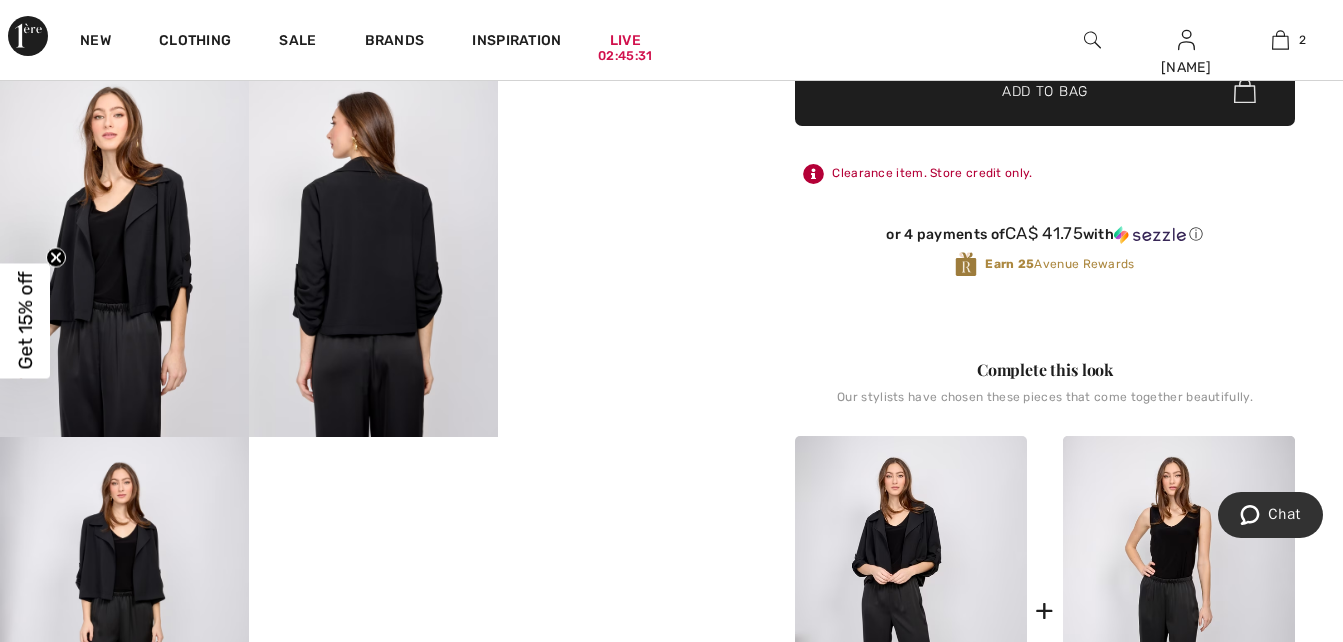click on "Your browser does not support the video tag." at bounding box center [622, 125] 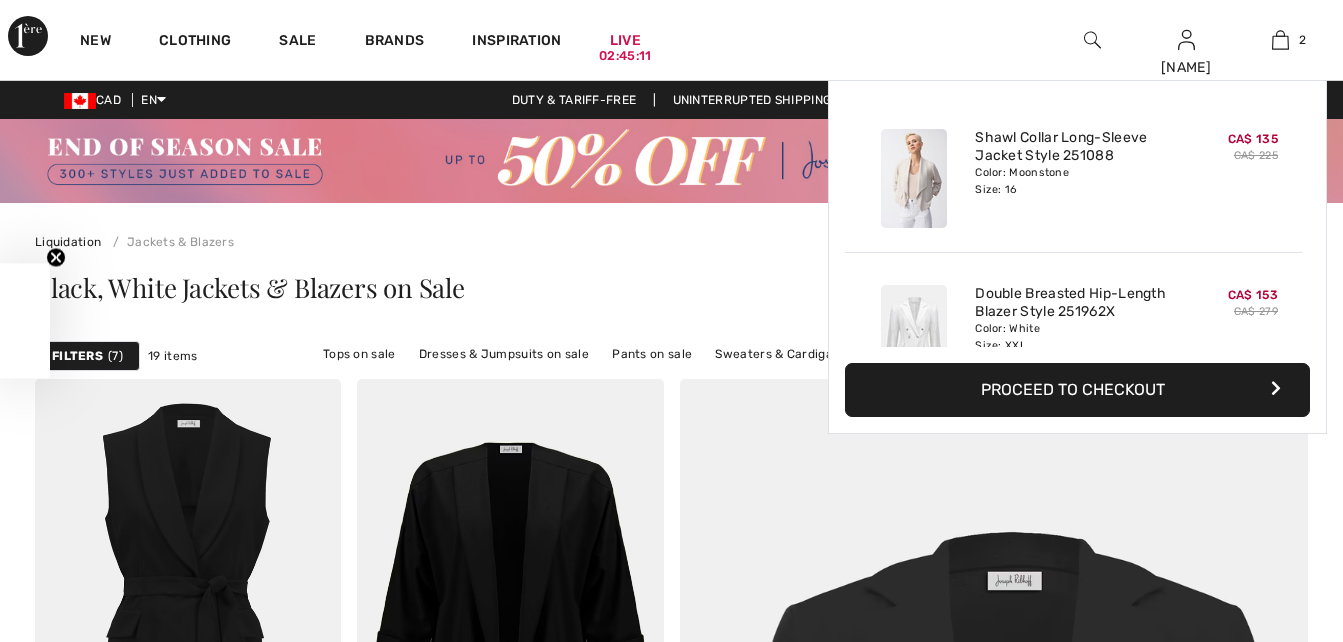 scroll, scrollTop: 3201, scrollLeft: 0, axis: vertical 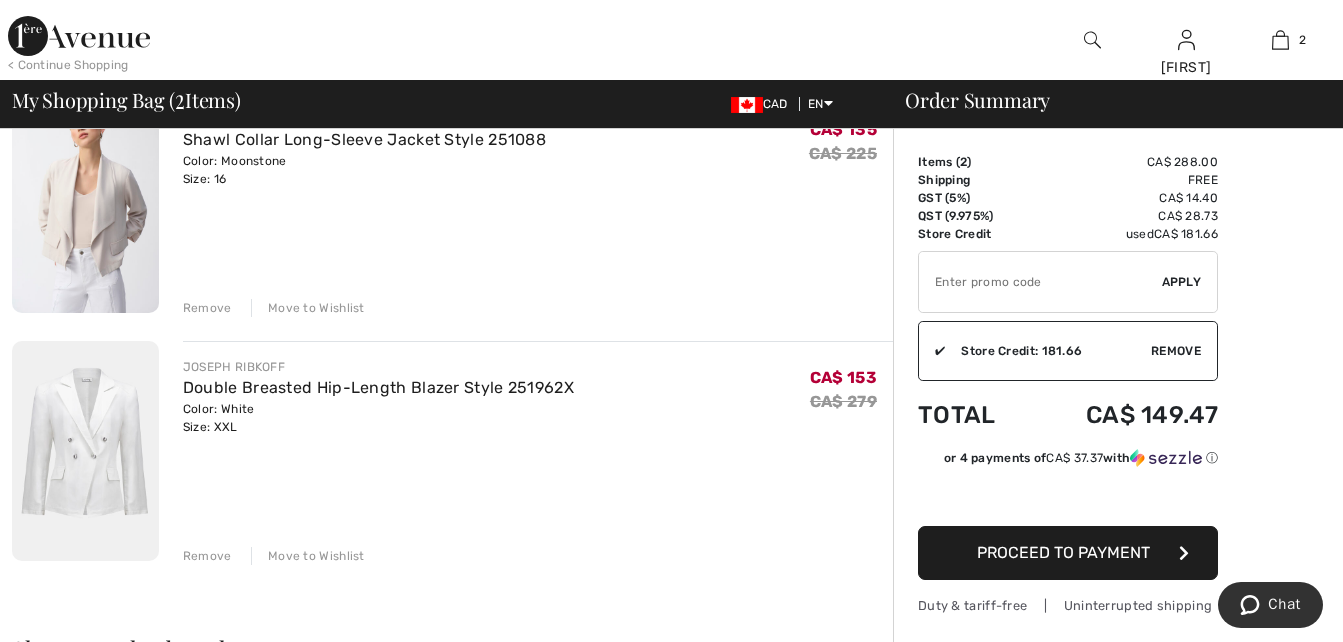 click on "Proceed to Payment" at bounding box center (1063, 552) 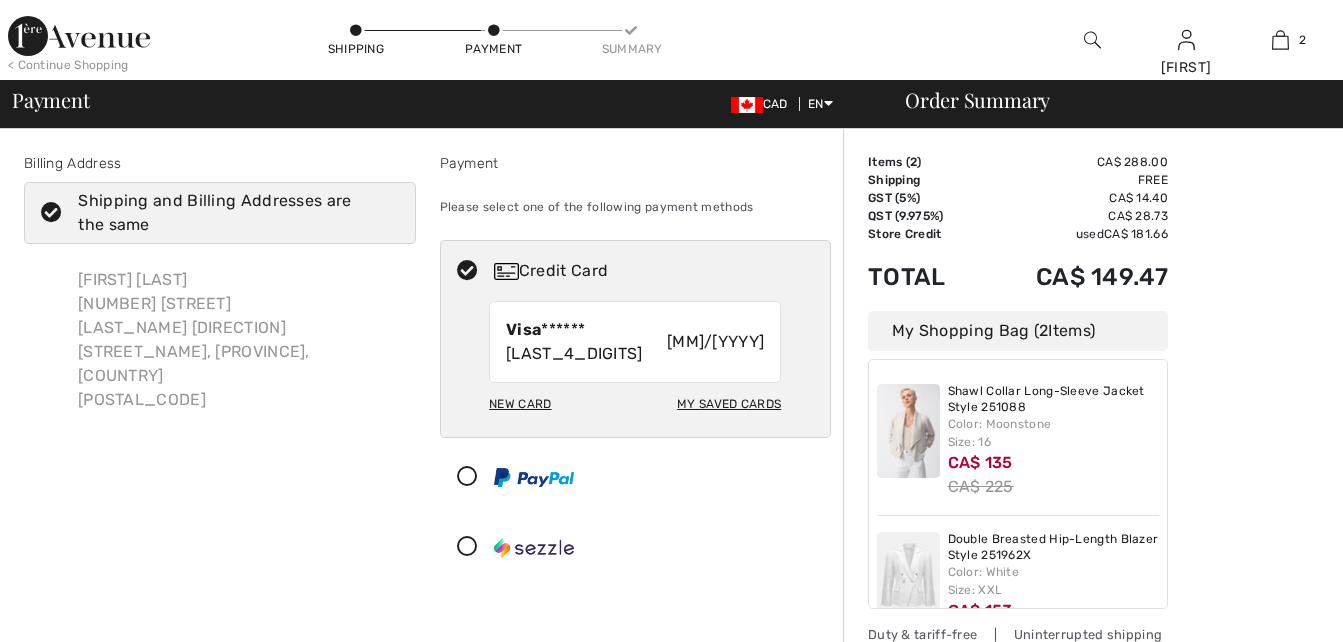scroll, scrollTop: 0, scrollLeft: 0, axis: both 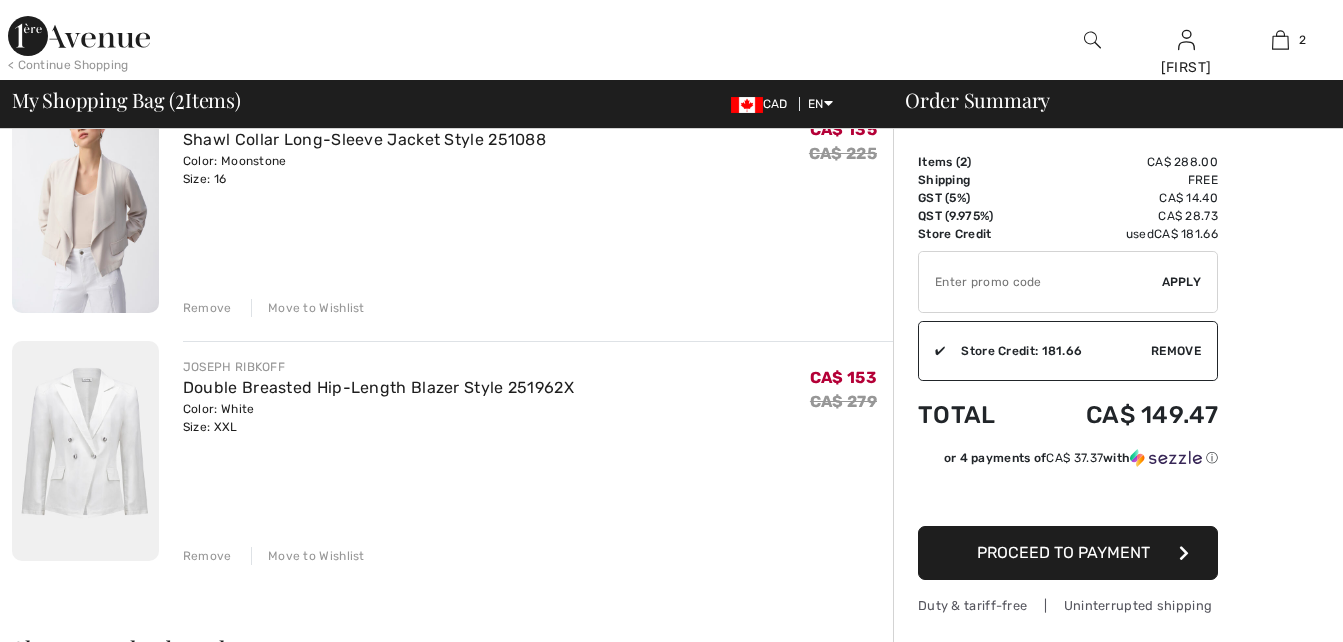 click at bounding box center [85, 451] 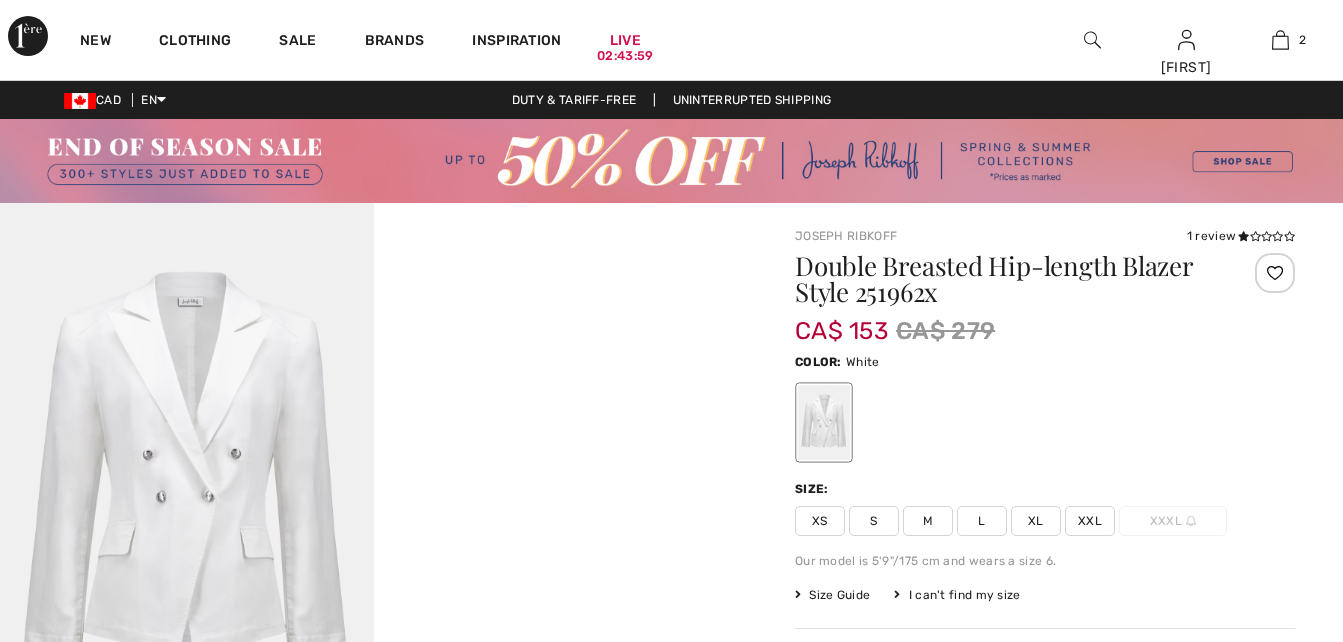 scroll, scrollTop: 0, scrollLeft: 0, axis: both 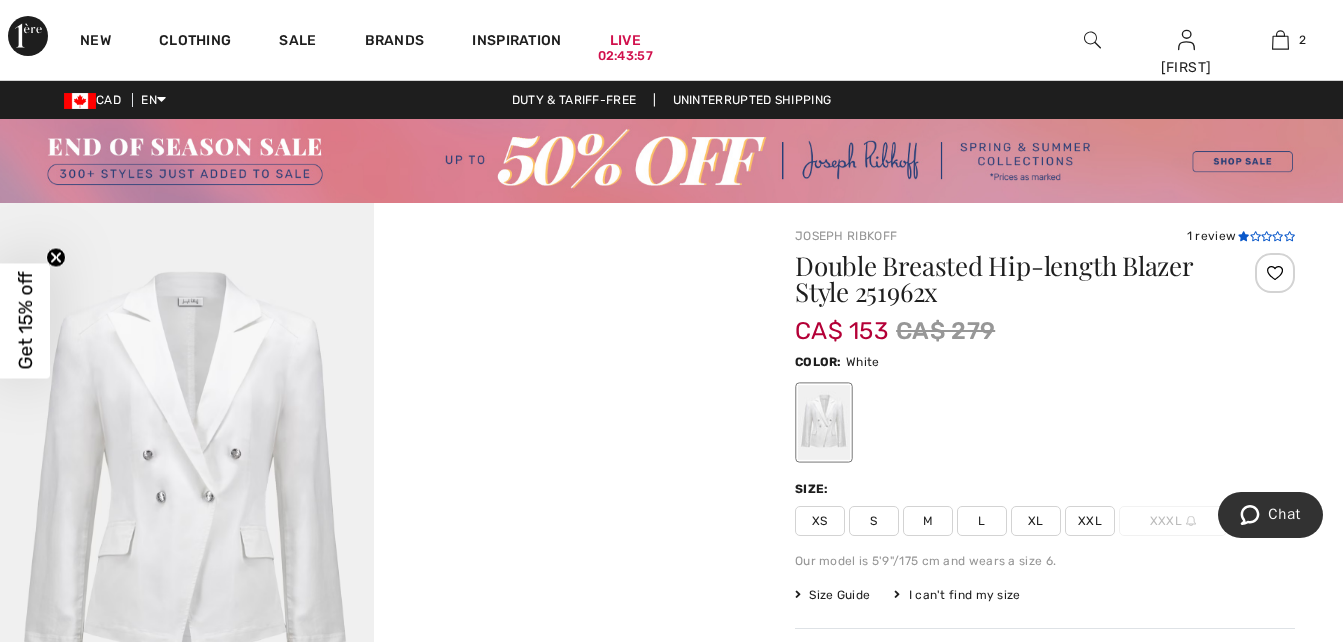 click at bounding box center [1255, 236] 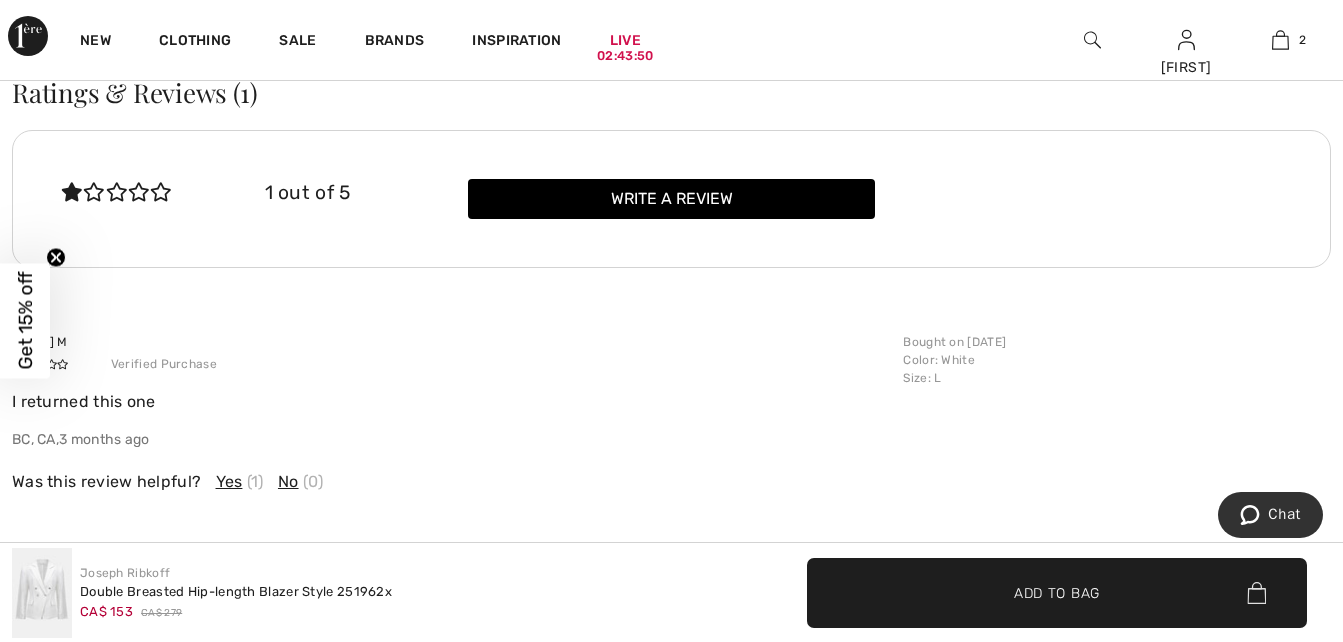 scroll, scrollTop: 2174, scrollLeft: 0, axis: vertical 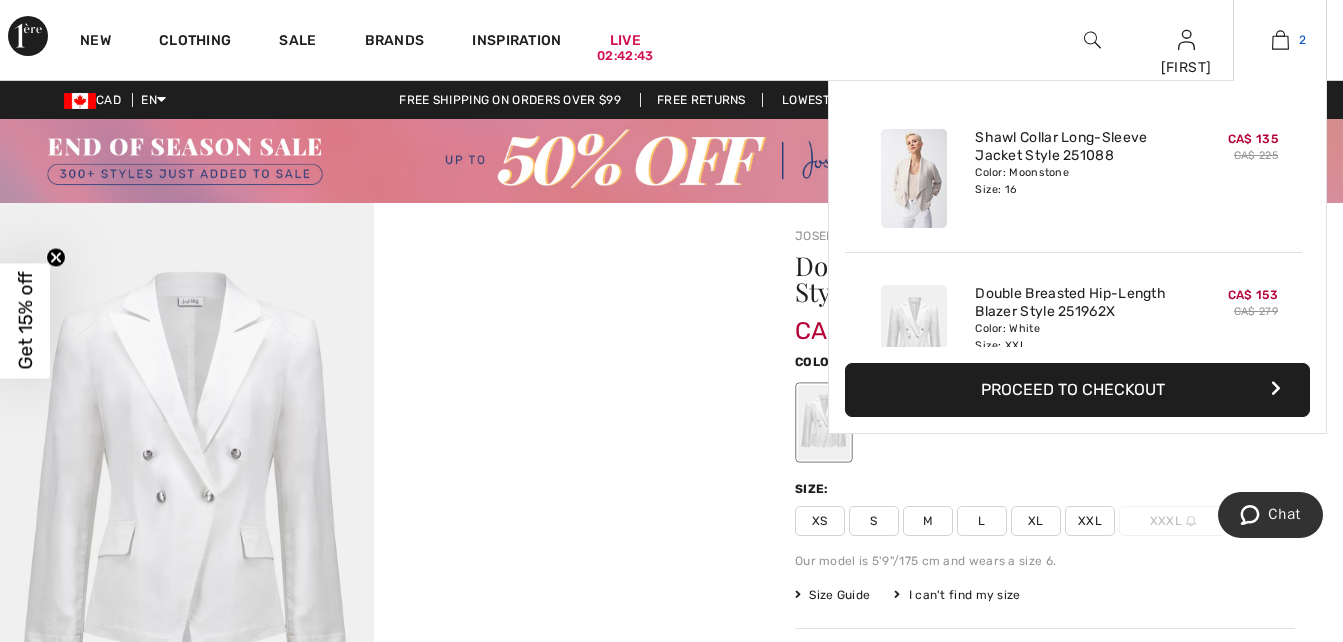 click at bounding box center [1280, 40] 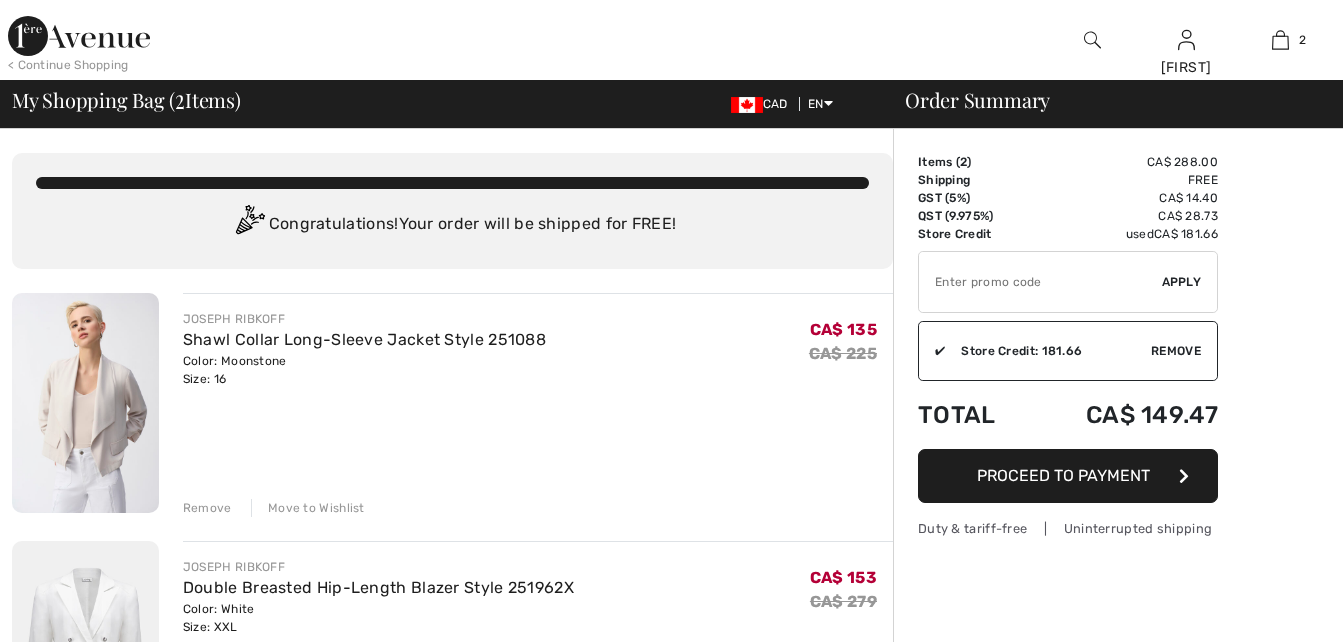 scroll, scrollTop: 0, scrollLeft: 0, axis: both 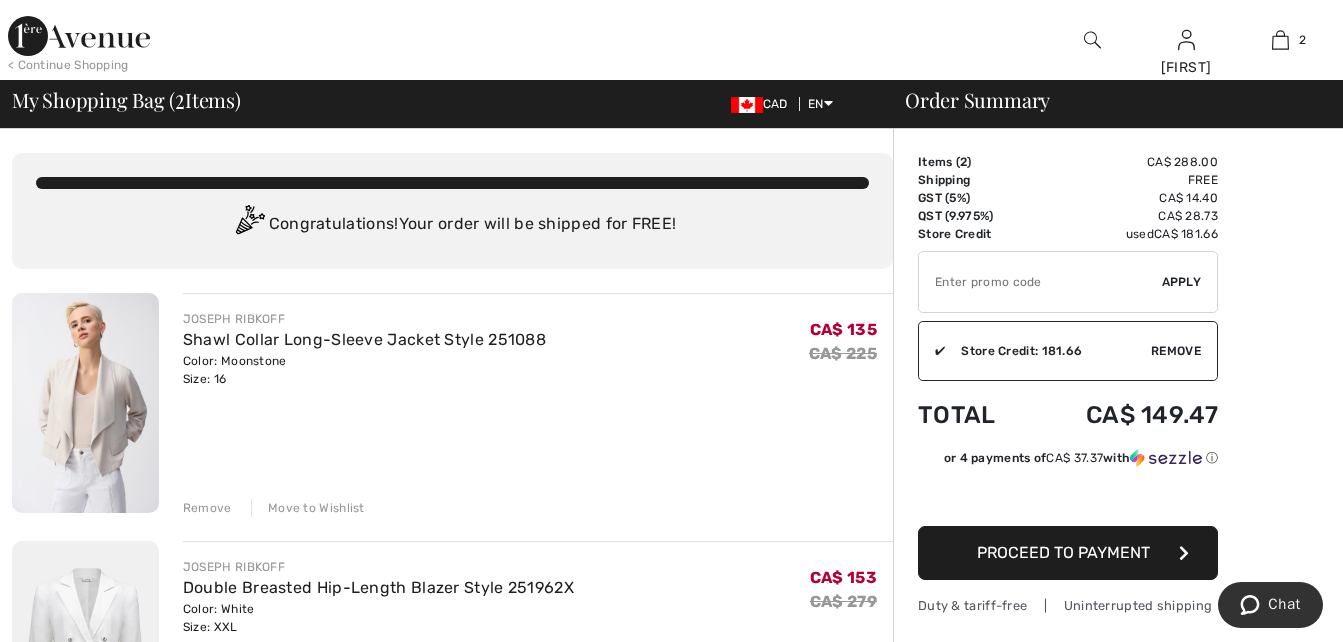 click on "Proceed to Payment" at bounding box center [1063, 552] 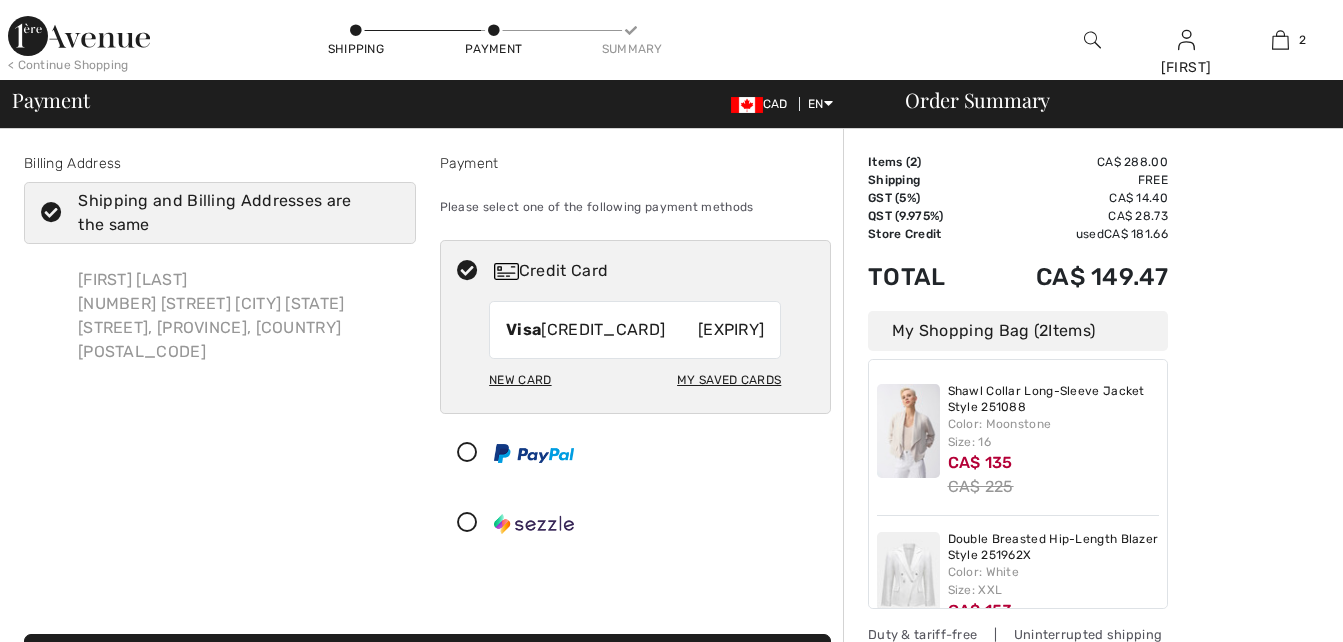 scroll, scrollTop: 0, scrollLeft: 0, axis: both 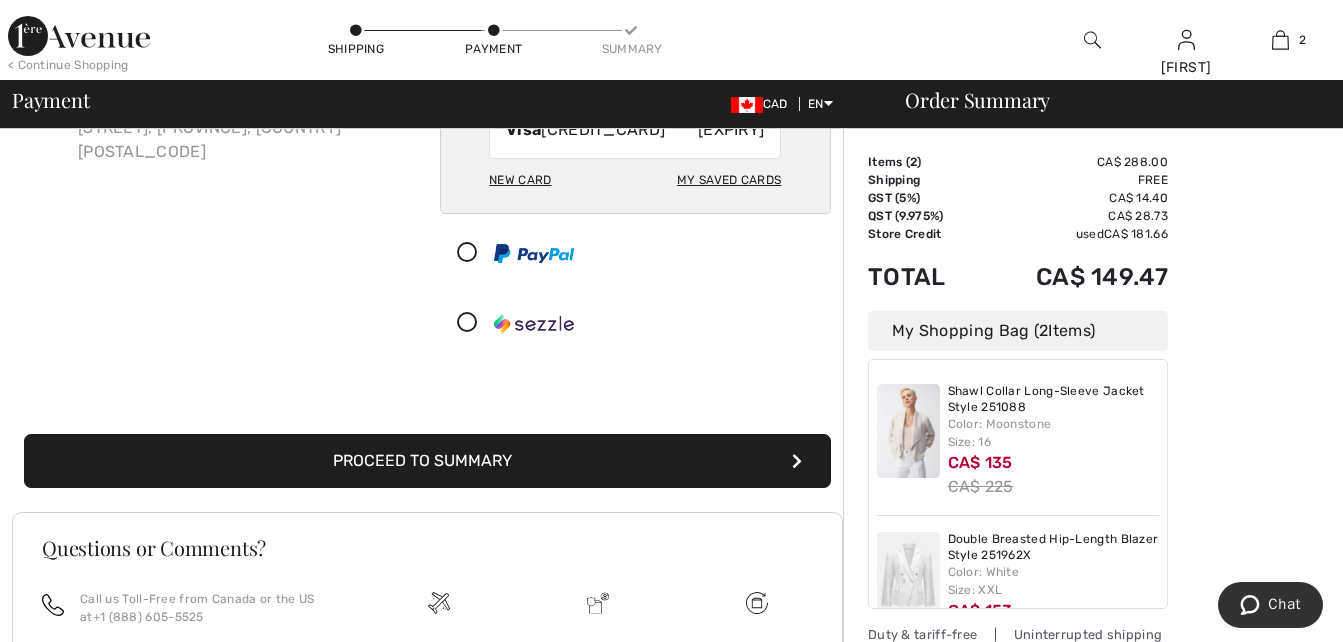 click on "Proceed to Summary" at bounding box center [427, 461] 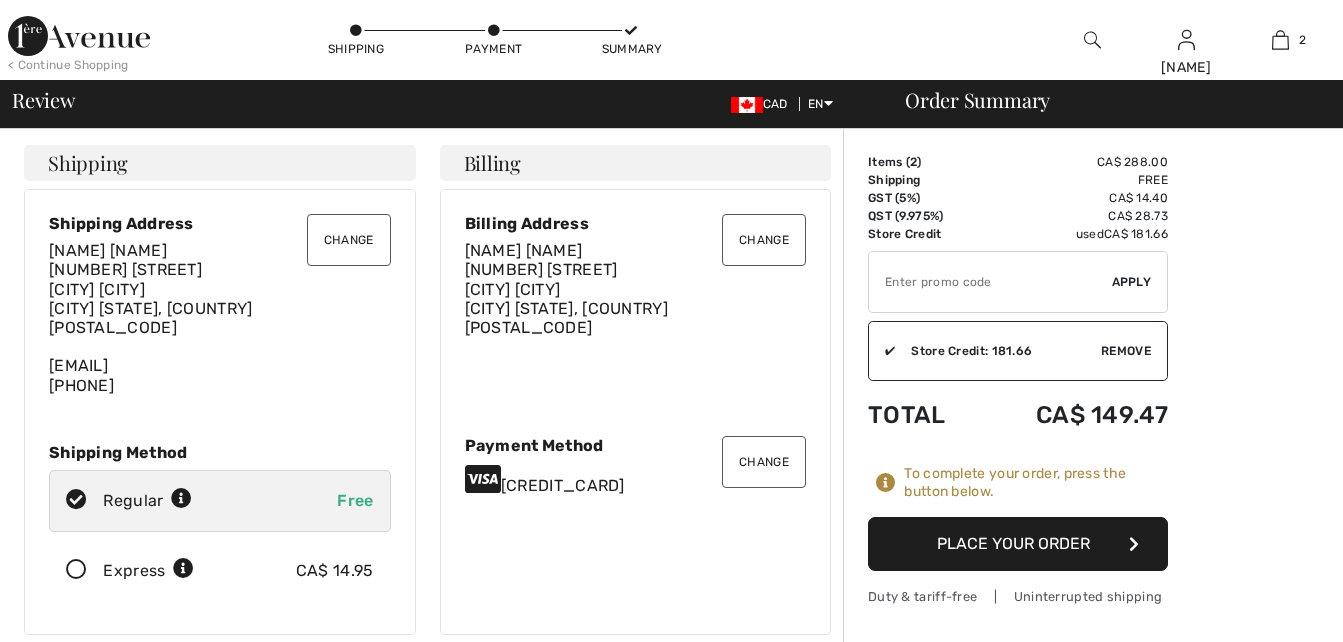 scroll, scrollTop: 0, scrollLeft: 0, axis: both 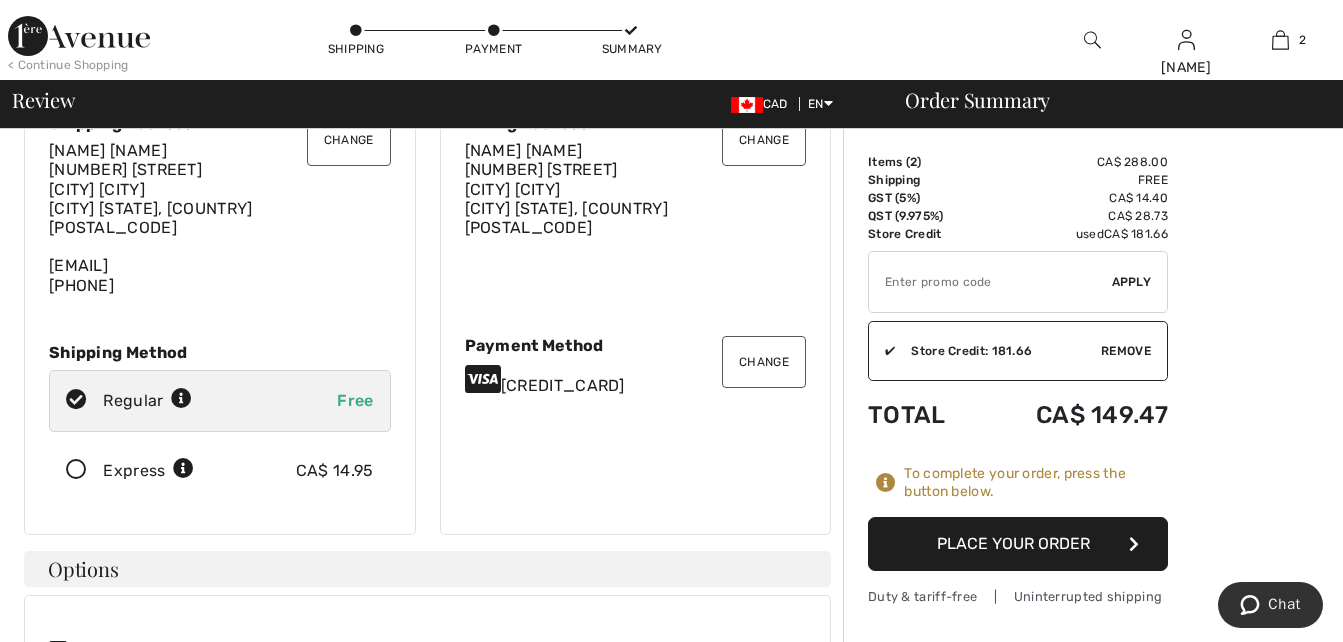 click on "Place Your Order" at bounding box center [1018, 544] 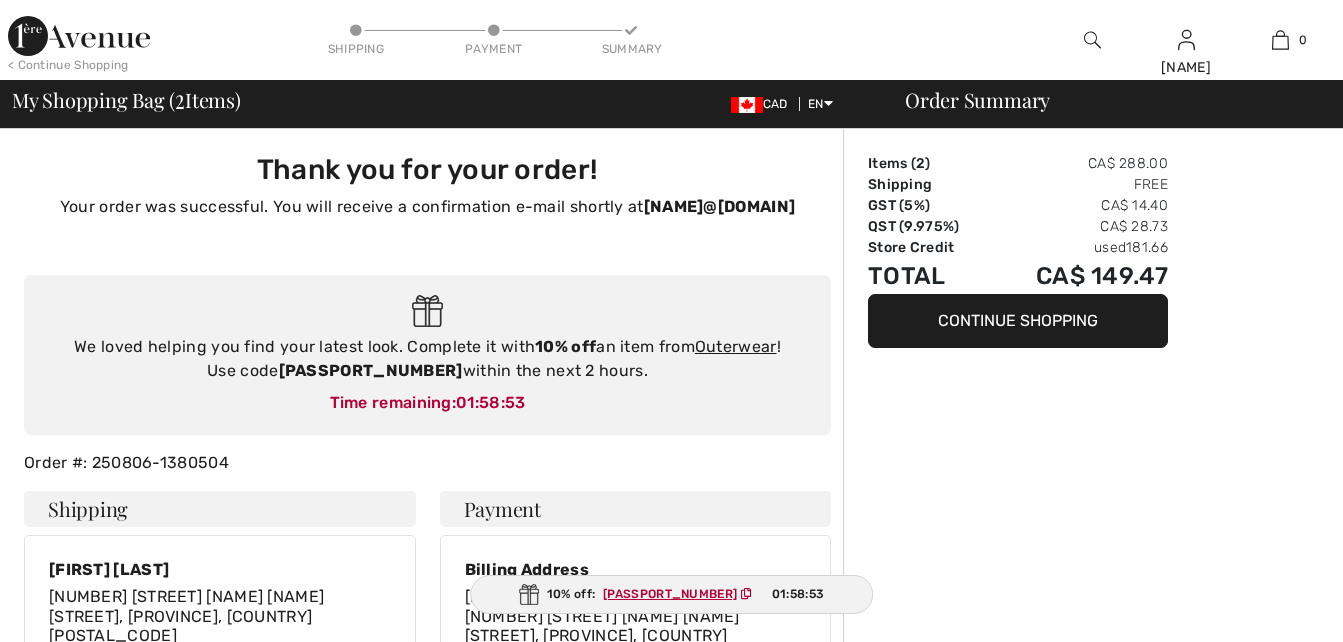 scroll, scrollTop: 0, scrollLeft: 0, axis: both 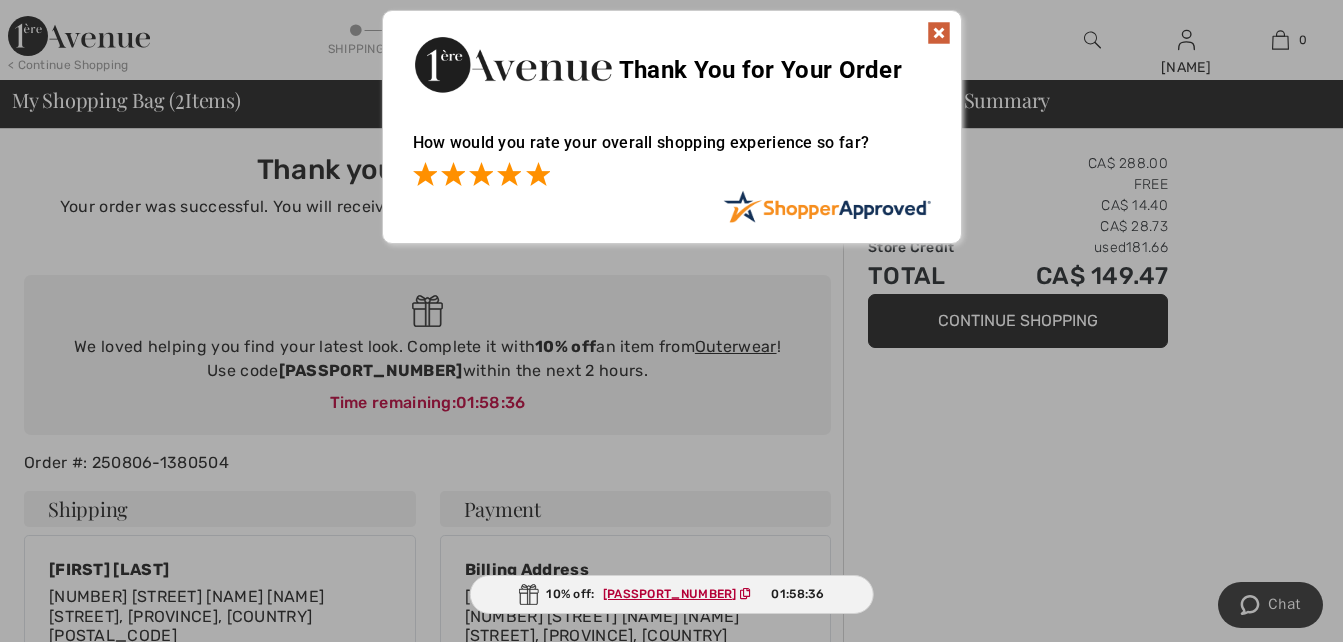 click at bounding box center [538, 174] 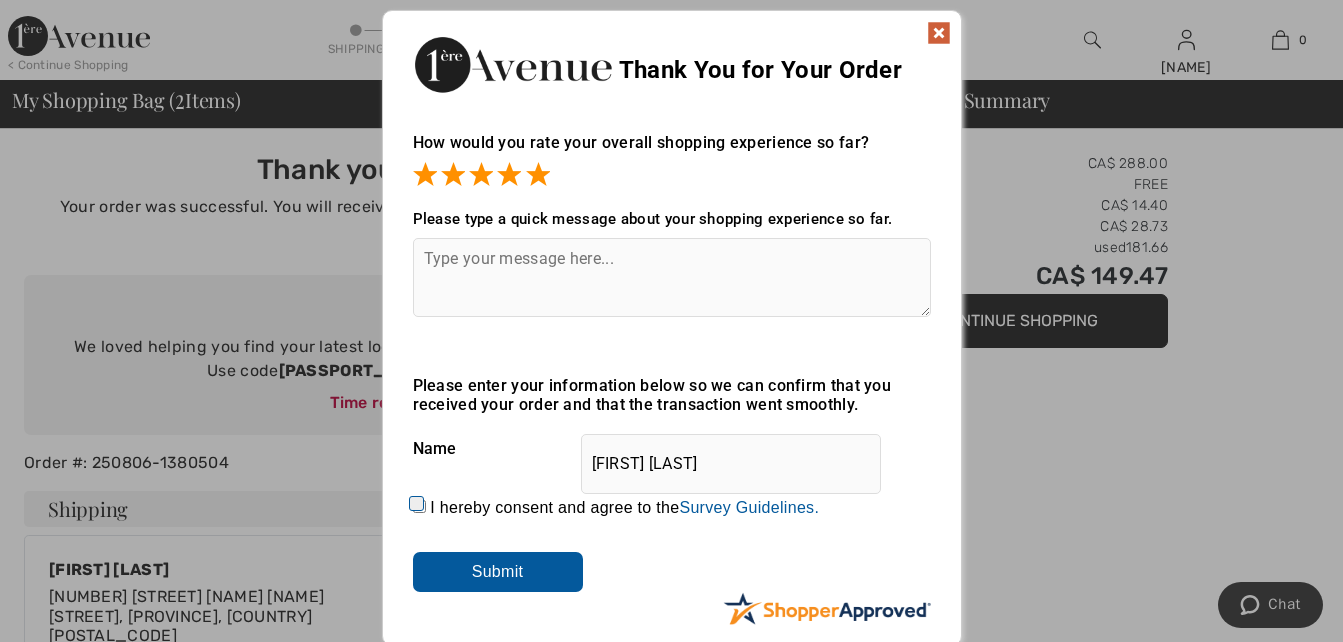 click on "I hereby consent and agree to the  By submitting a review, you grant permission to Shopper Approved to display and share your name, review, and any content submitted, in an effort to help future 1ereavenue.com customers make better buying decisions. Personal information collected or provided in connection with your review is treated as set forth in our Privacy Policy located at  https://www.shopperapproved.com/privacy.php  and is subject to 1ereavenue.com’s Privacy Policy as well. We are not responsible for 1ereavenue.com’s privacy practices and you should review 1ereavenue.com’s website directly to determine their privacy practices. For any content submitted, you grant Shopper Approved a non-exclusive license to use, copy, modify, delete and/or distribute such content without compensation to you. You also represent and warrant that: You are an active paying customer of 1ereavenue.com. You will not submit any content that is known to you to be false, inaccurate or misleading. Survey Guidelines." at bounding box center [419, 506] 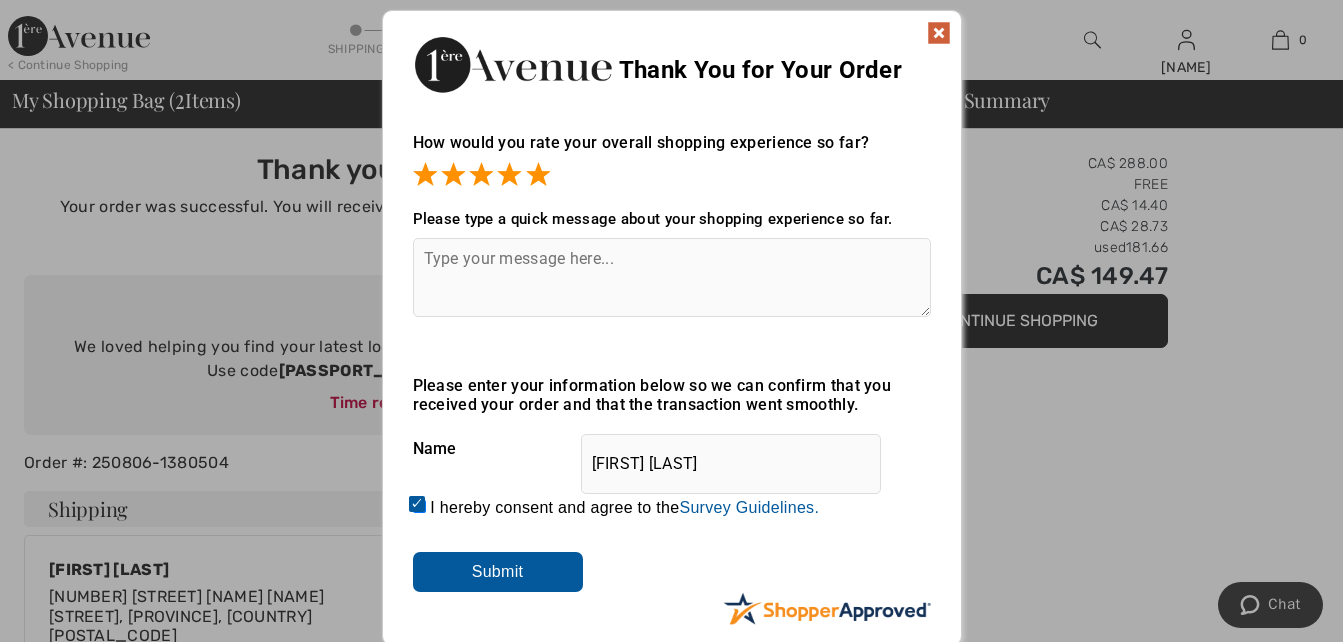 click on "Submit" at bounding box center (498, 572) 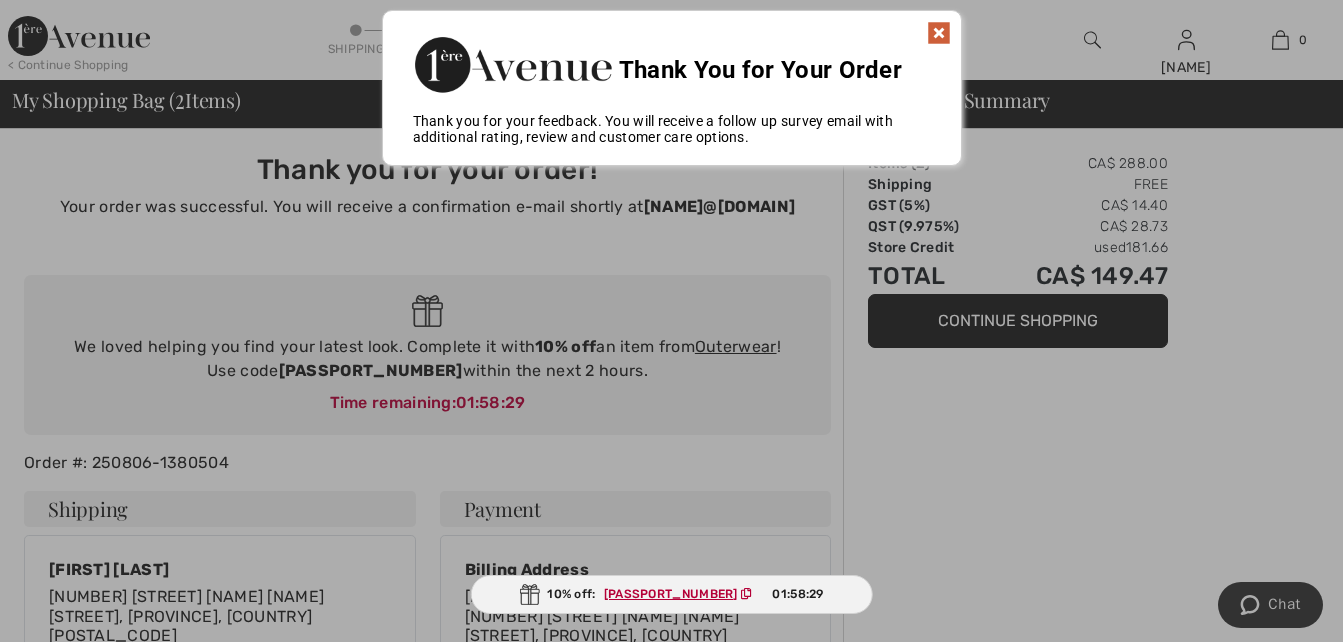 click at bounding box center [939, 33] 